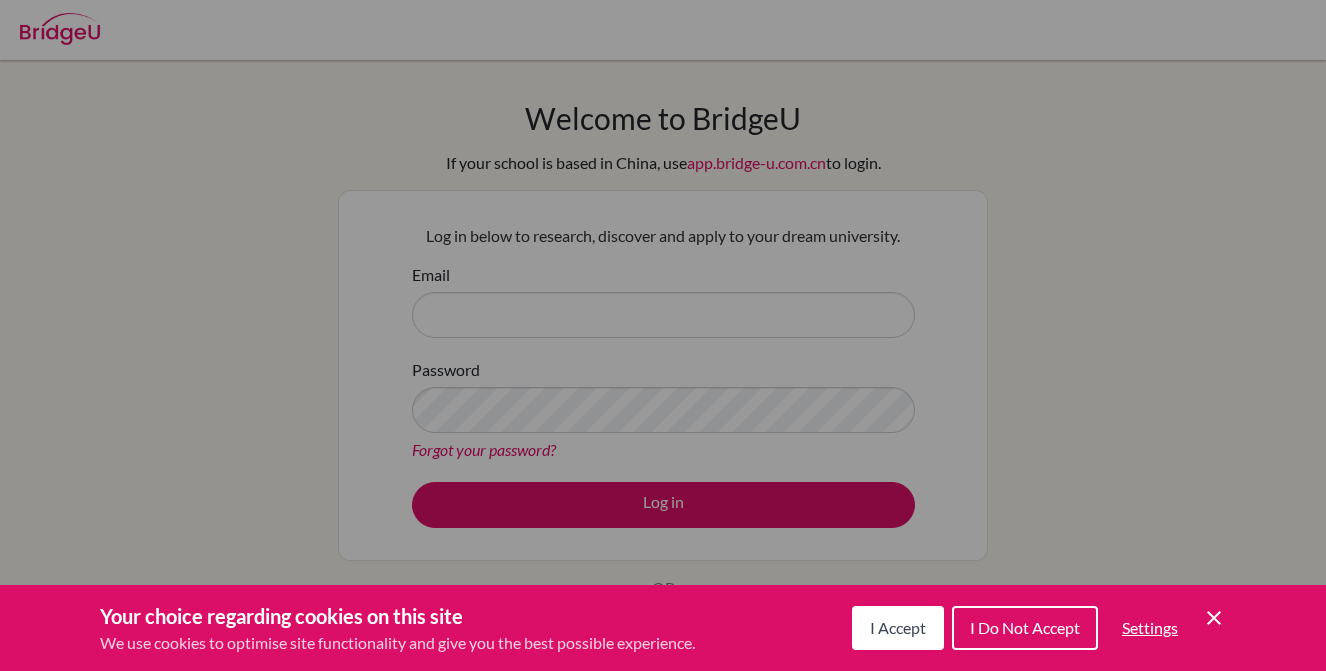 scroll, scrollTop: 0, scrollLeft: 0, axis: both 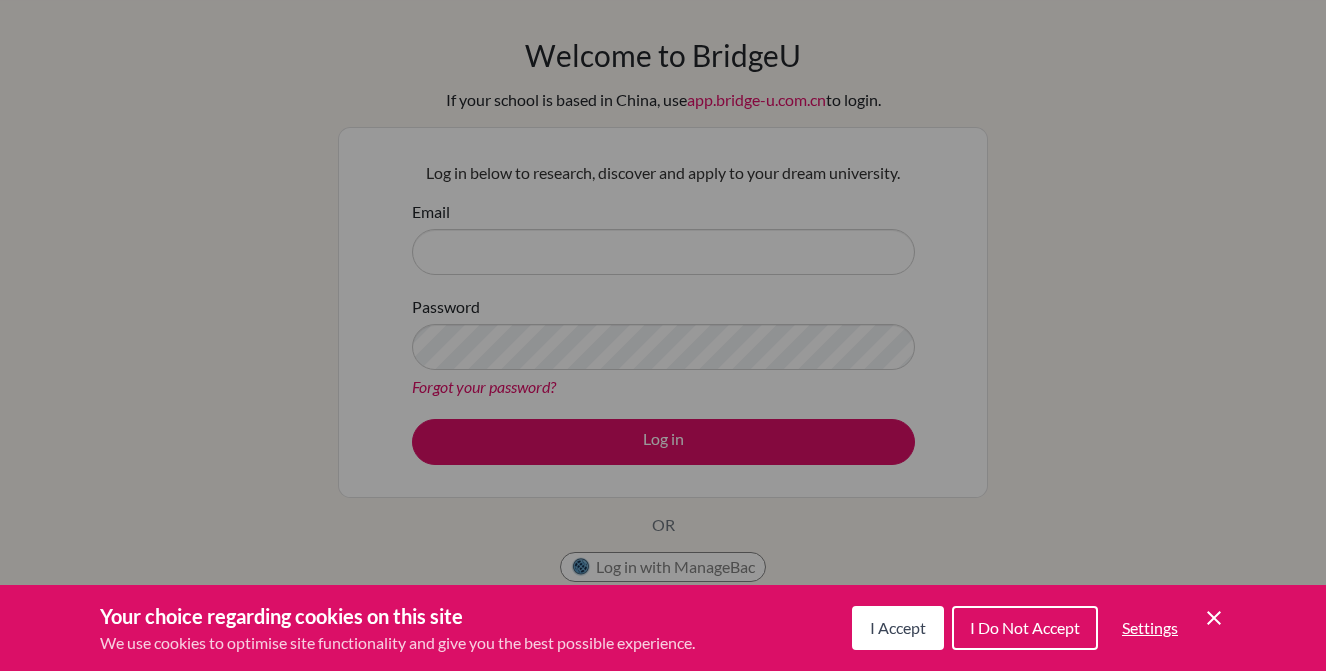click on "I Accept" at bounding box center (898, 627) 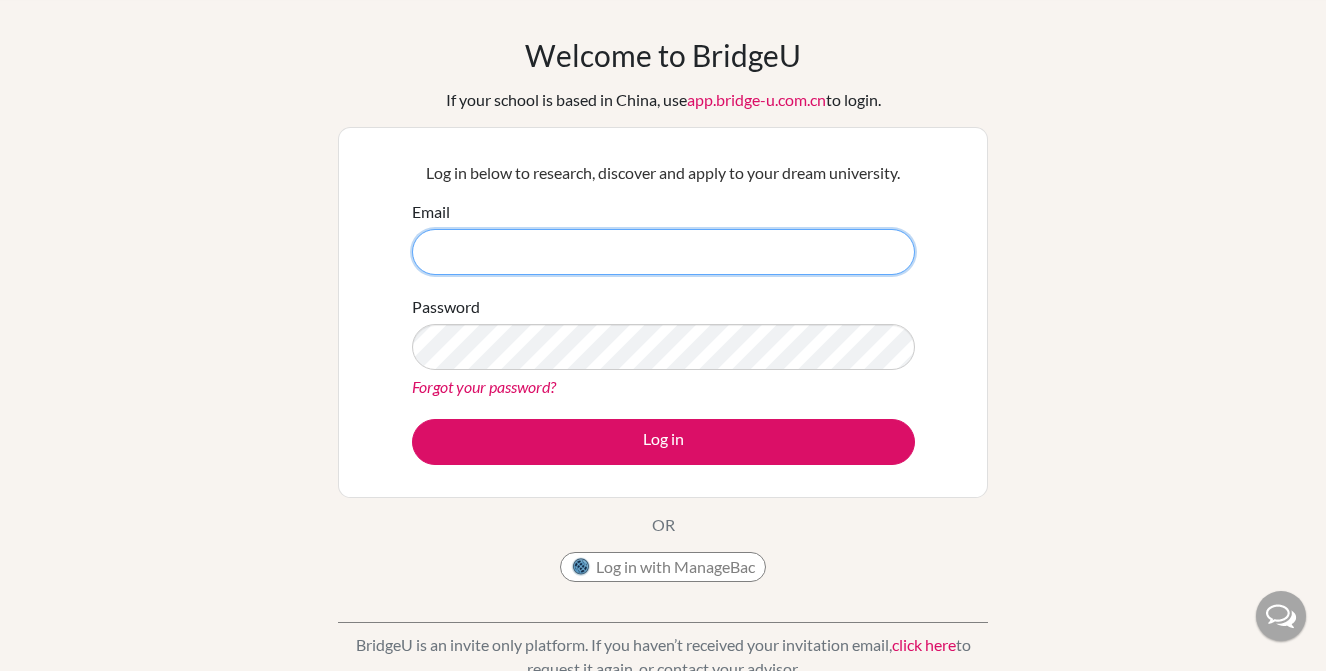click on "Email" at bounding box center (663, 252) 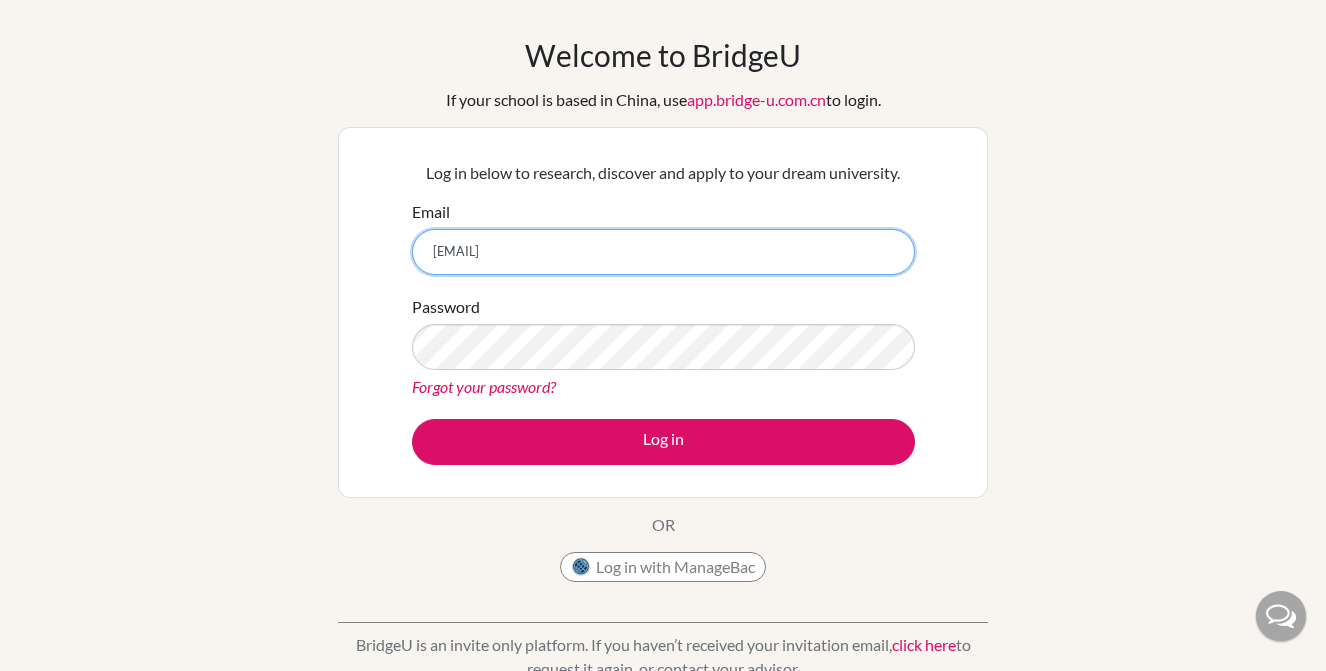 type on "amor_y@qq.com" 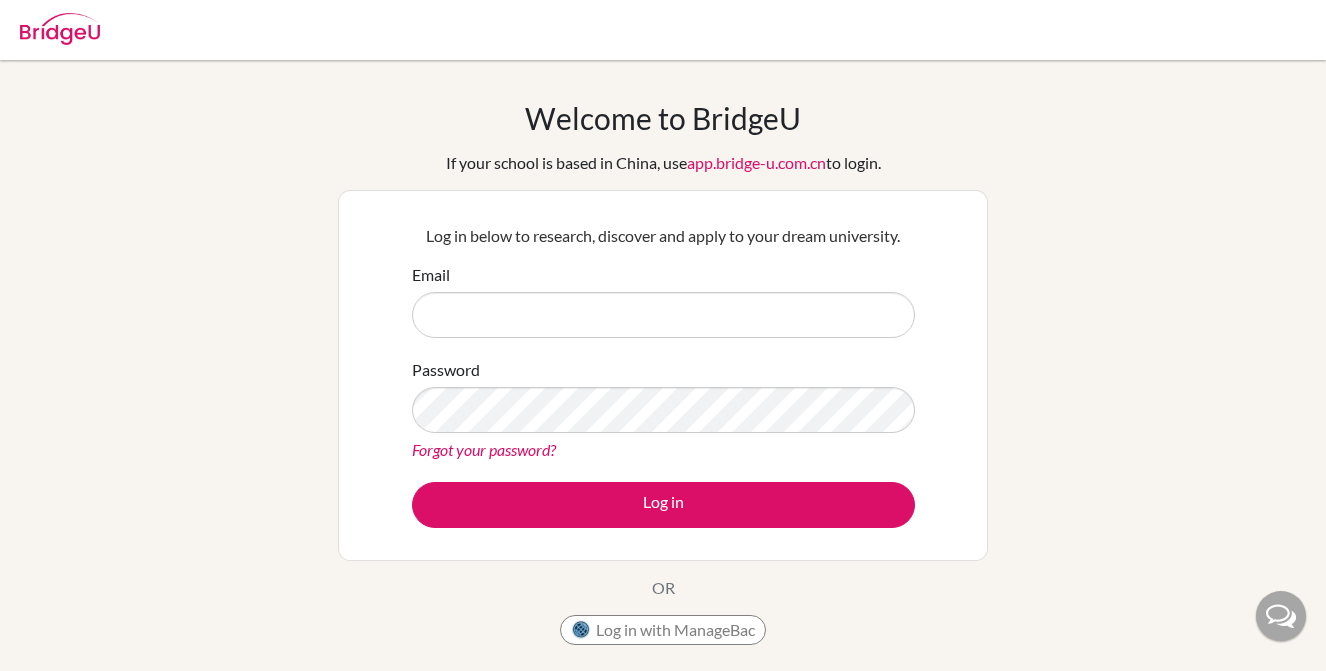 scroll, scrollTop: 0, scrollLeft: 0, axis: both 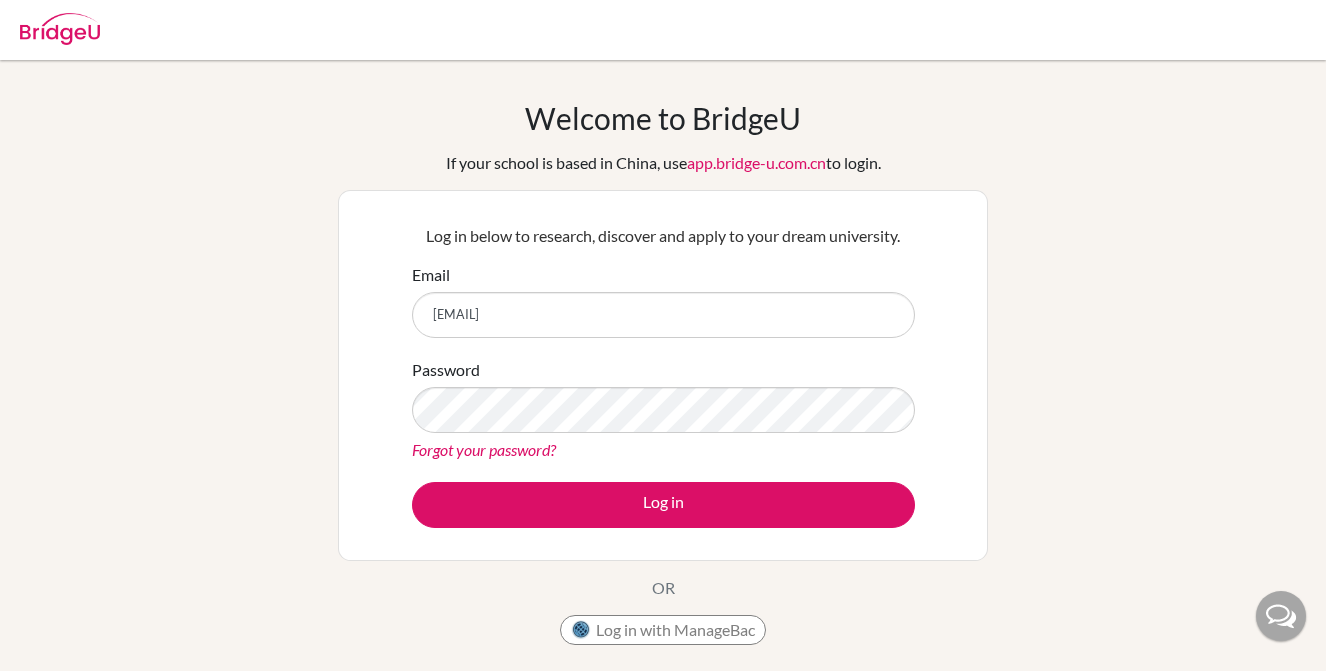 type on "[EMAIL]" 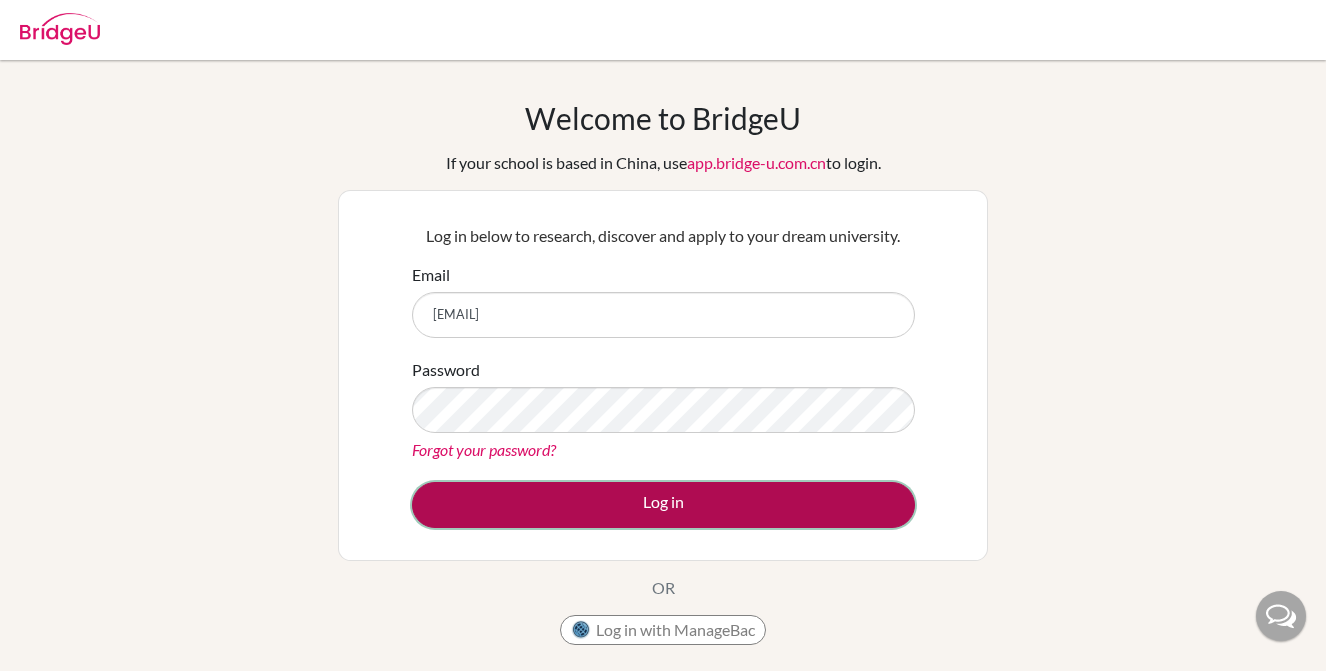 click on "Log in" at bounding box center (663, 505) 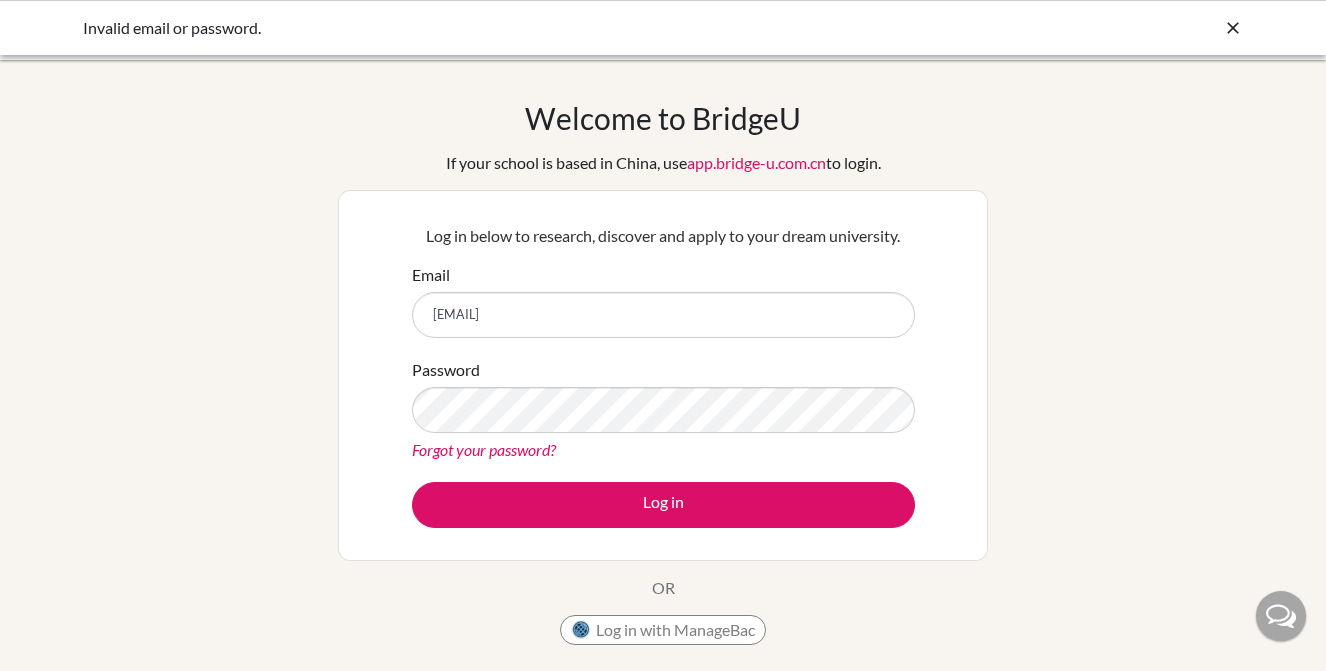 scroll, scrollTop: 0, scrollLeft: 0, axis: both 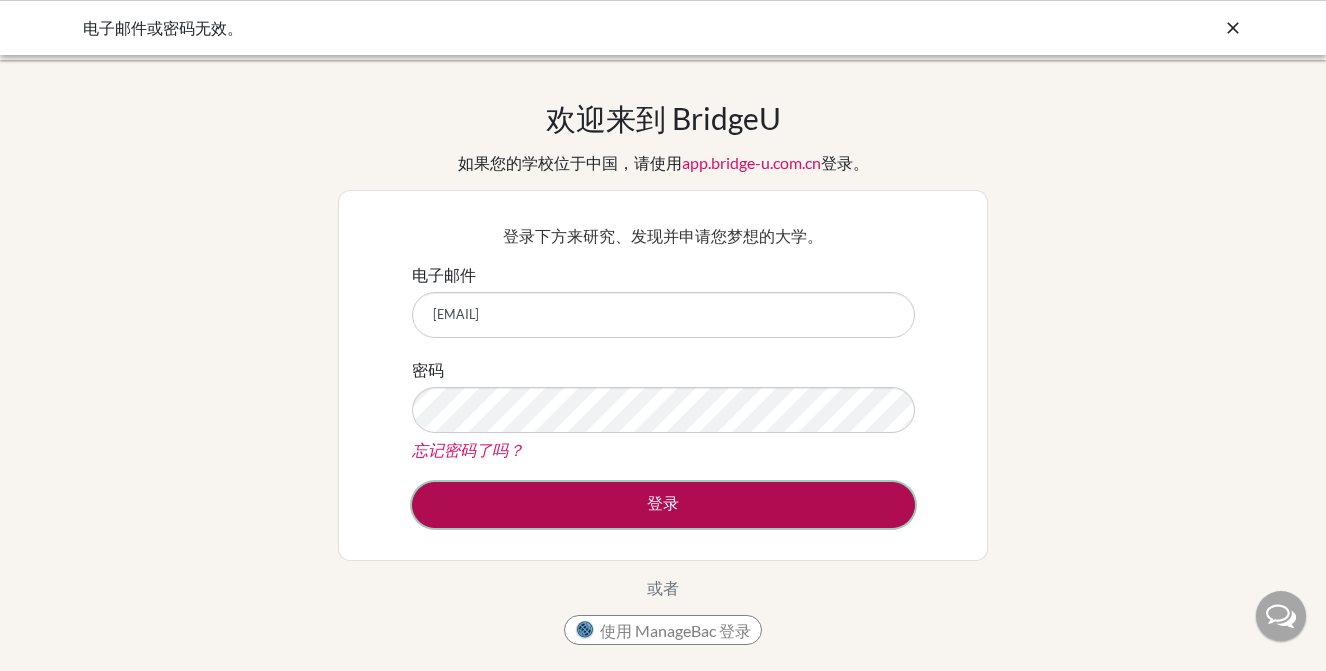 click on "登录" at bounding box center (663, 505) 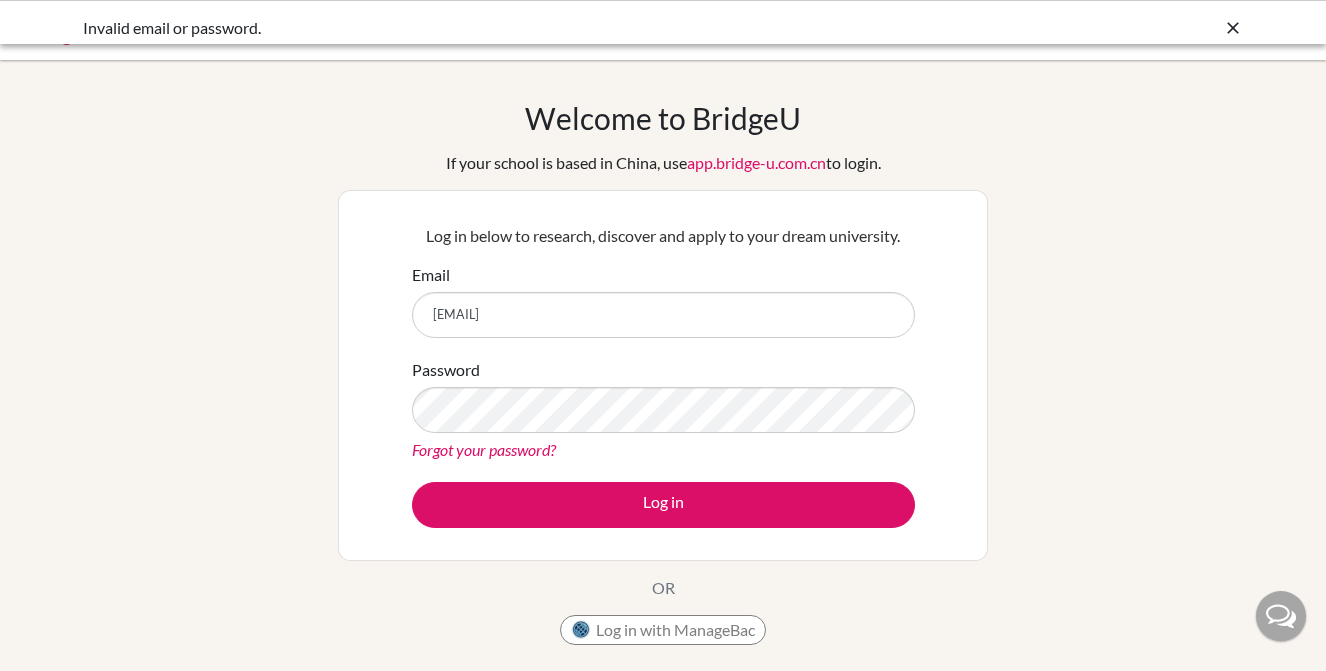 scroll, scrollTop: 0, scrollLeft: 0, axis: both 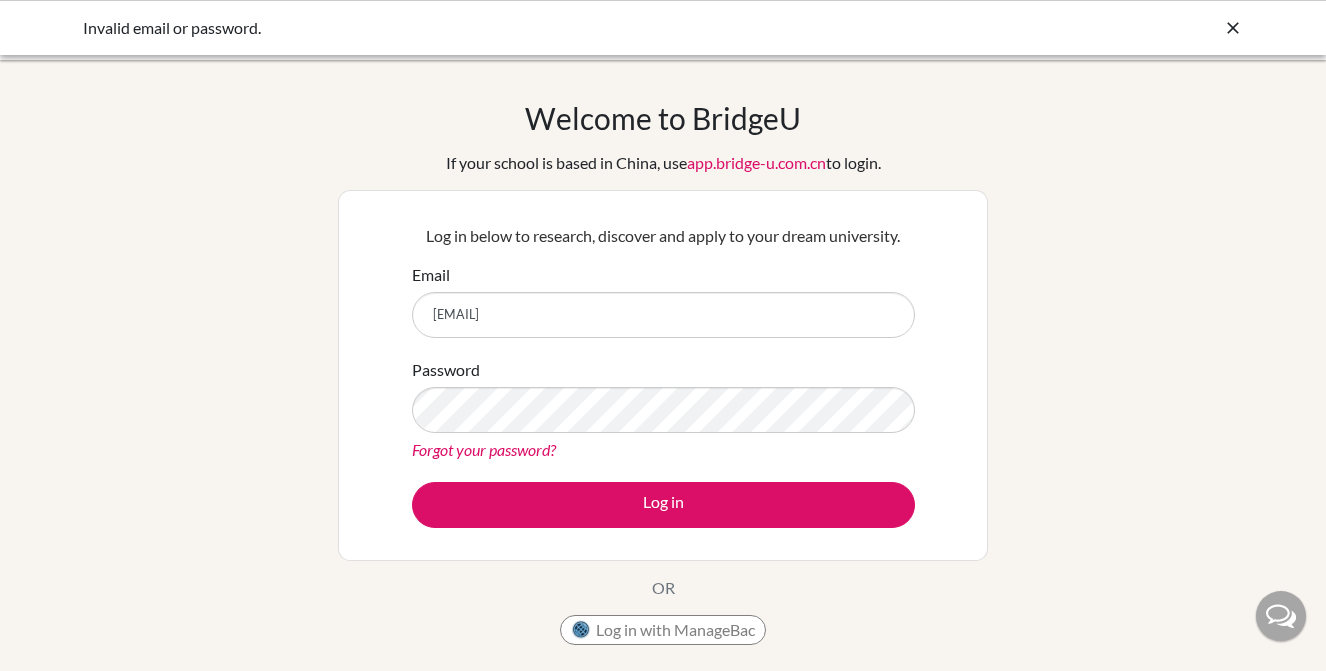 click on "Email
g103389@asb.ac.th
Password
Forgot your password?
Log in" at bounding box center (663, 395) 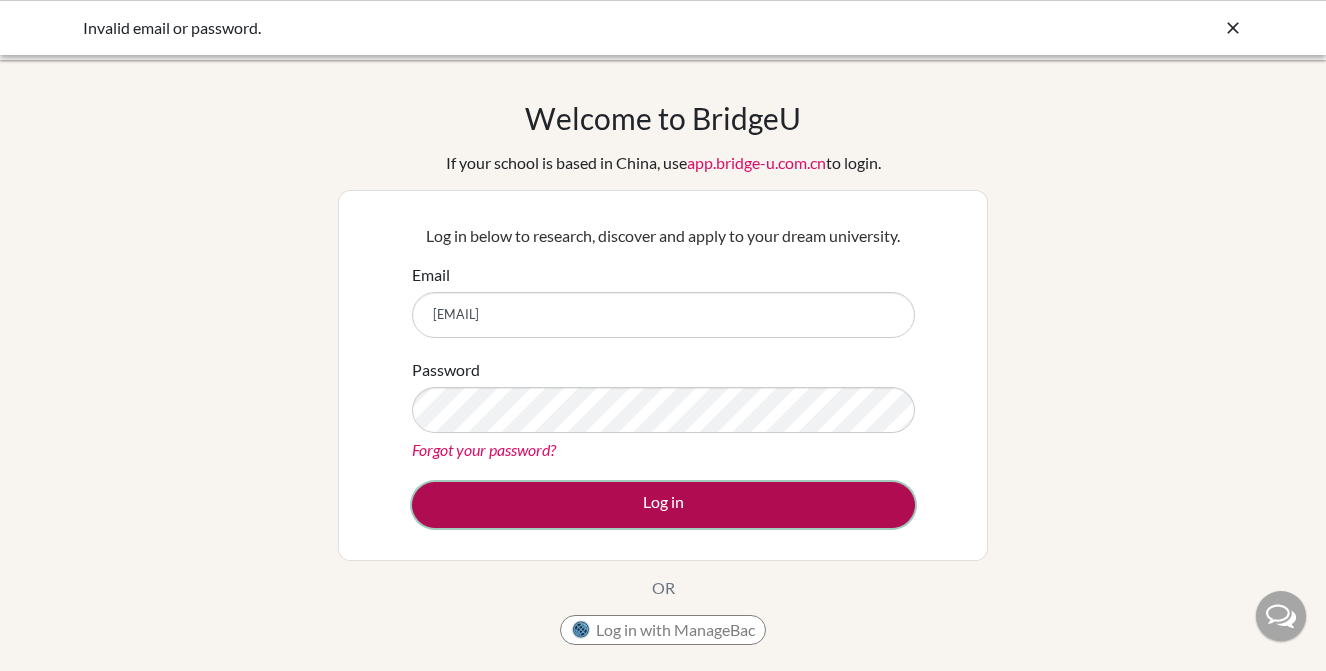 click on "Log in" at bounding box center (663, 505) 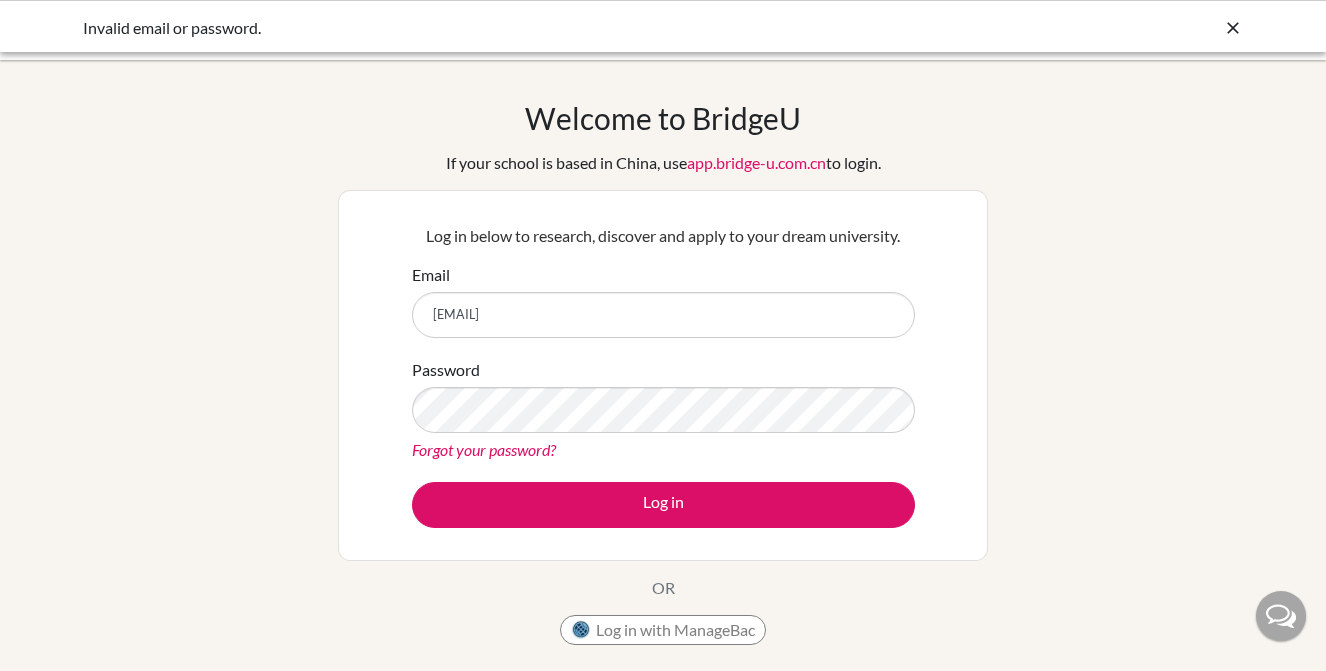 scroll, scrollTop: 0, scrollLeft: 0, axis: both 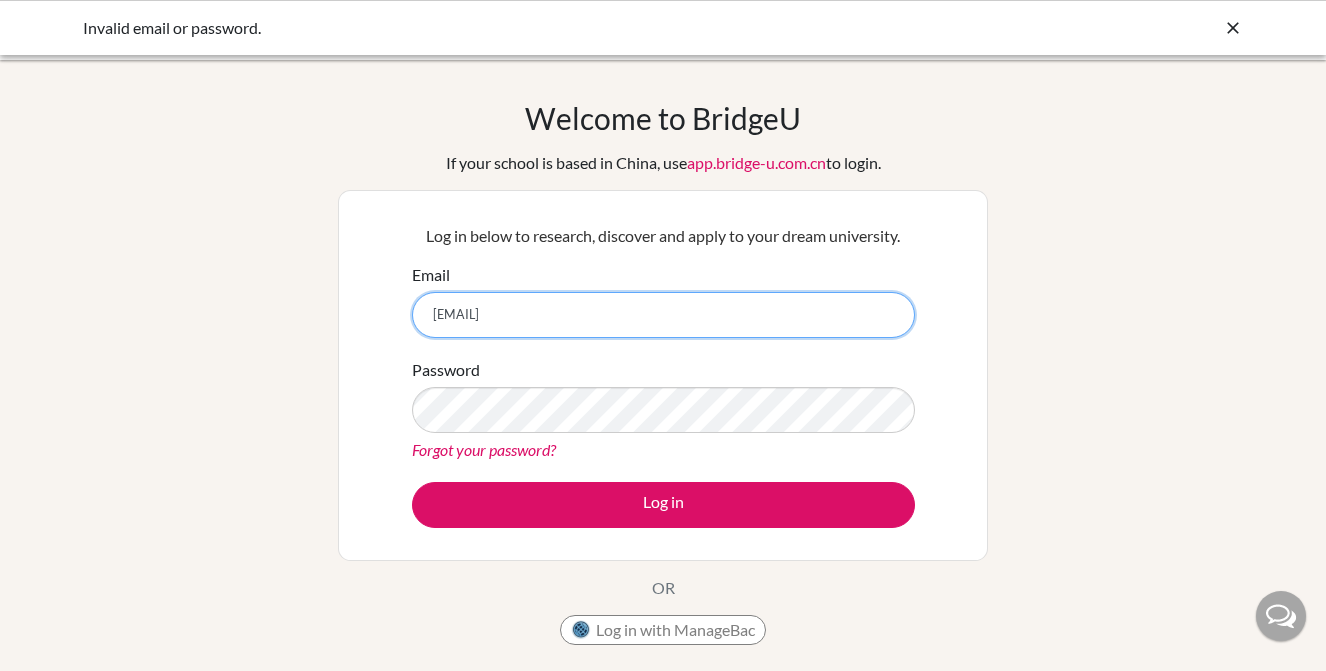 click on "[EMAIL]" at bounding box center (663, 315) 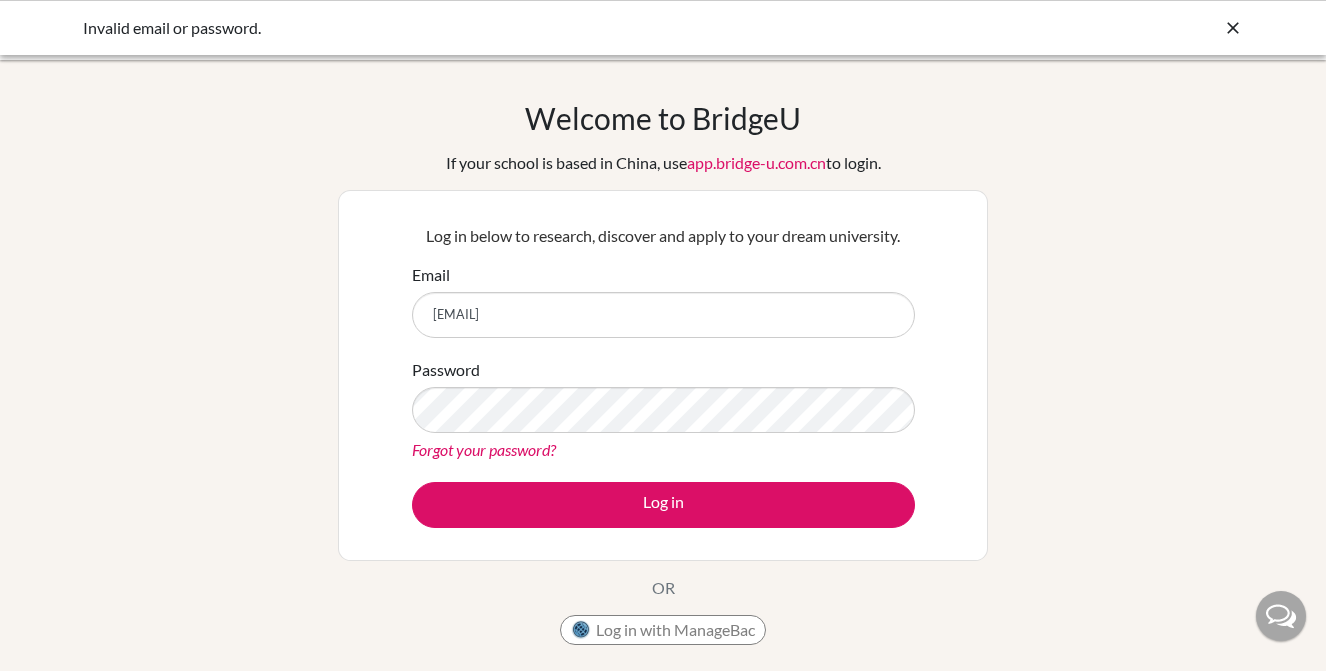click on "Forgot your password?" at bounding box center (484, 449) 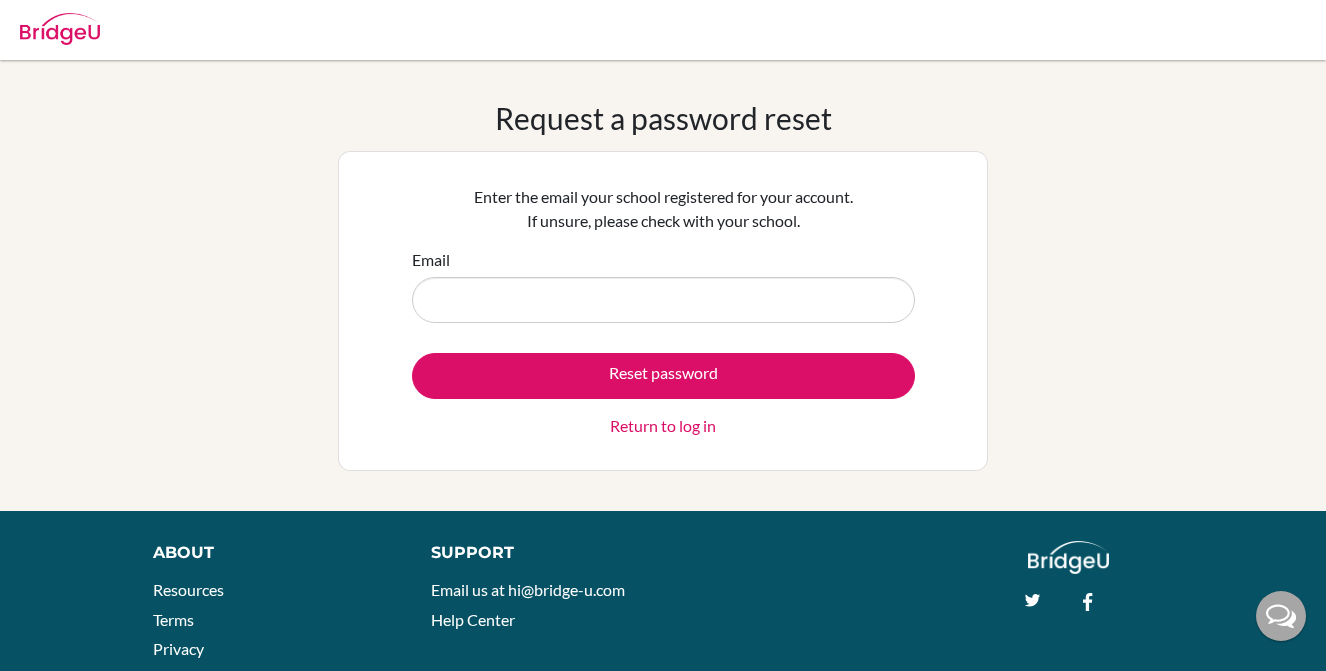 scroll, scrollTop: 0, scrollLeft: 0, axis: both 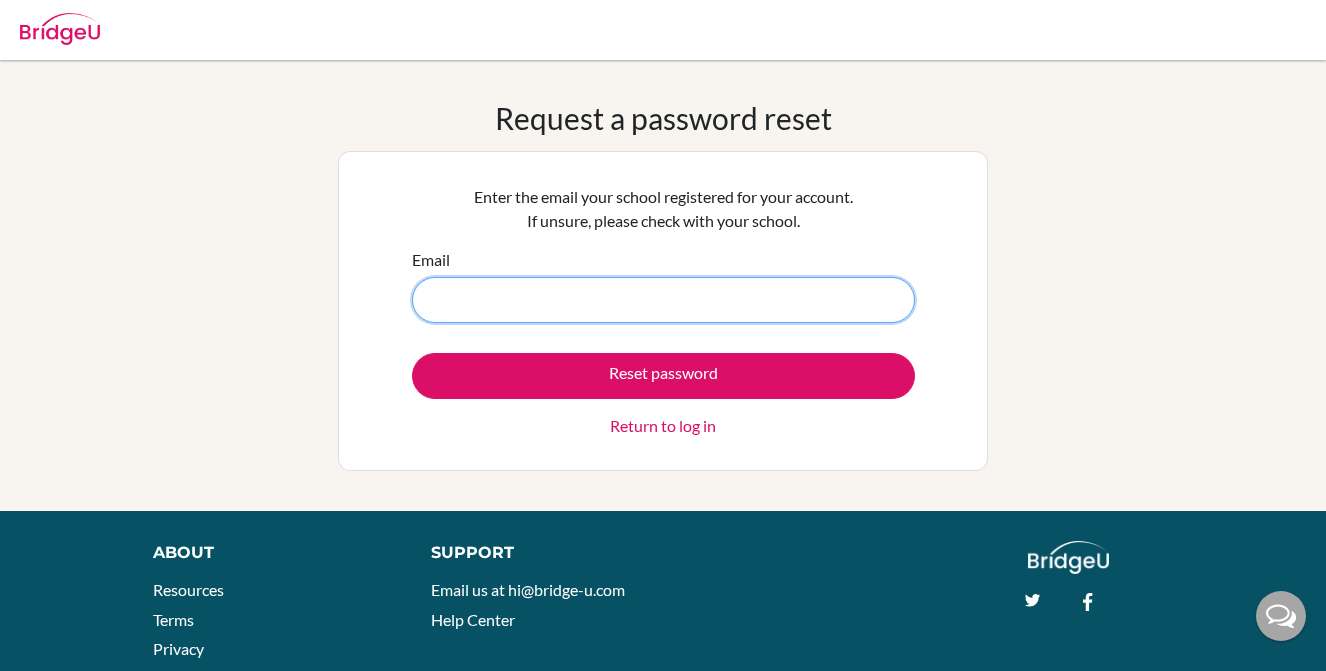 click on "Email" at bounding box center [663, 300] 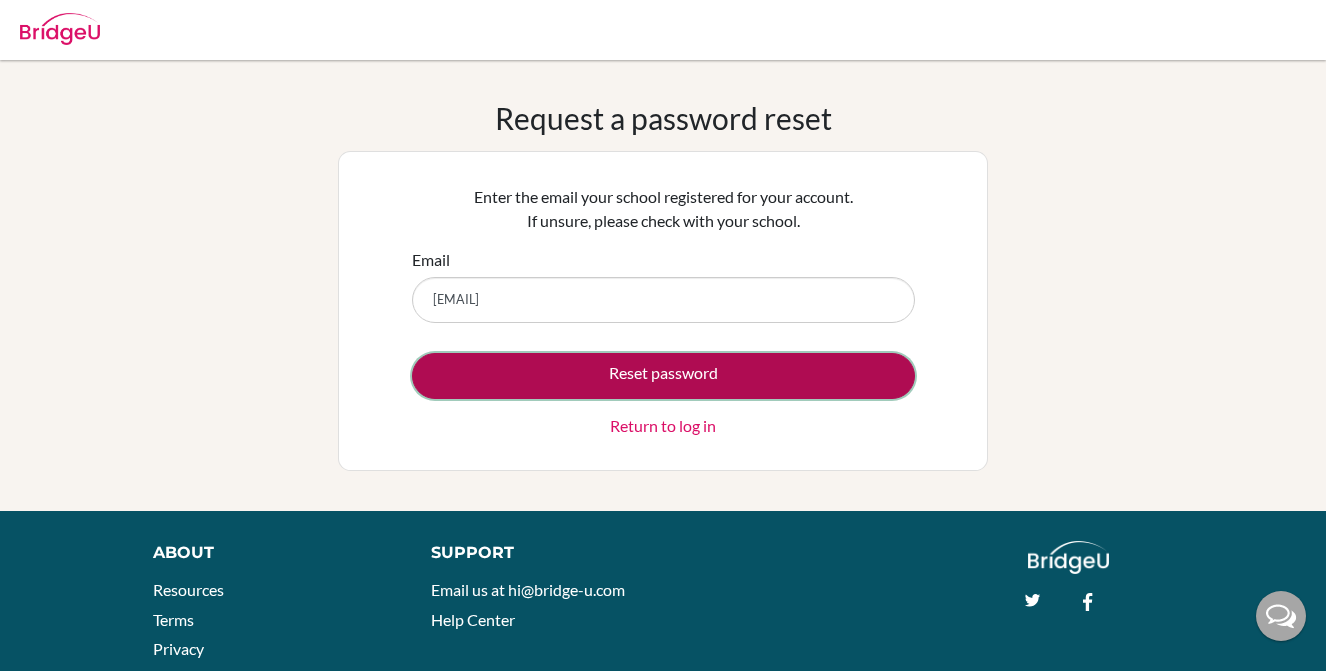 click on "Reset password" at bounding box center [663, 376] 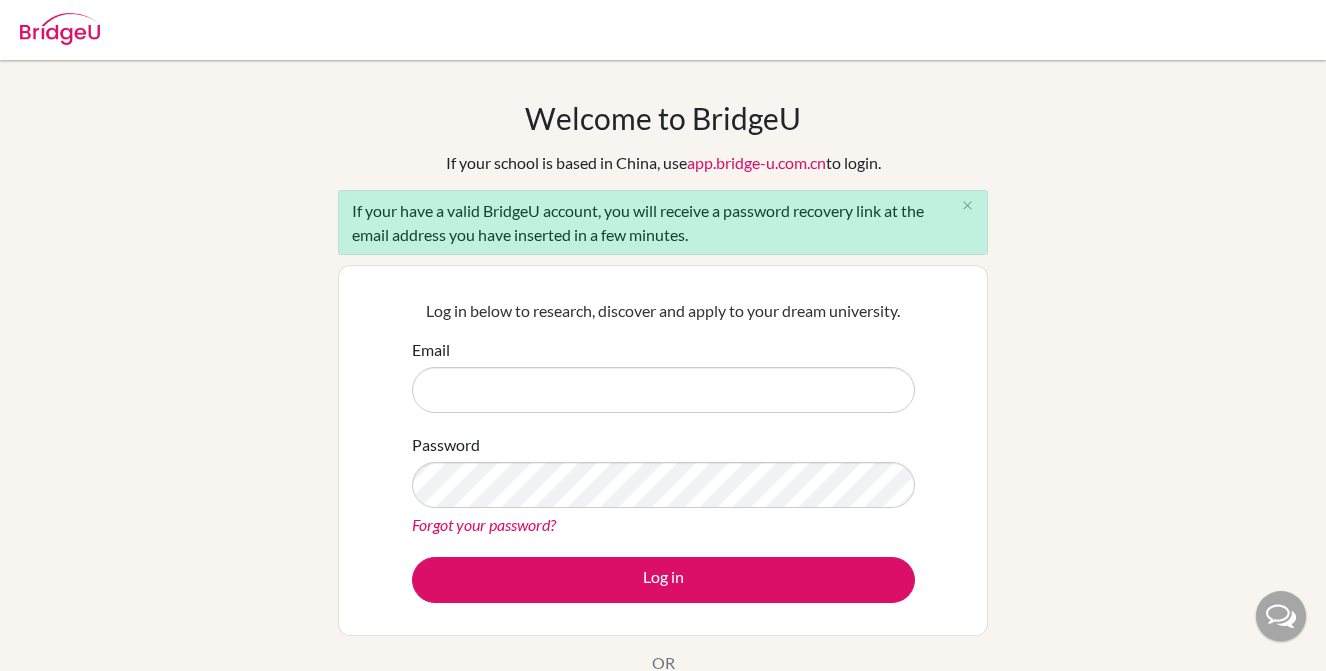 scroll, scrollTop: 0, scrollLeft: 0, axis: both 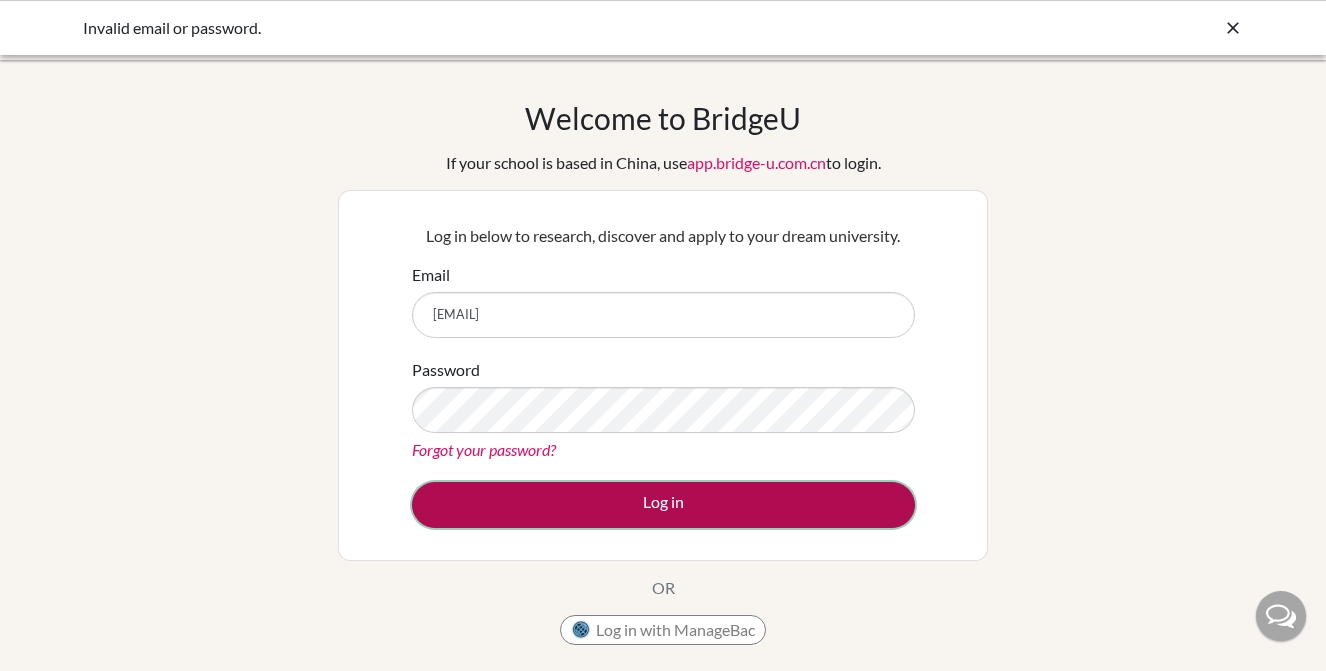 click on "Log in" at bounding box center [663, 505] 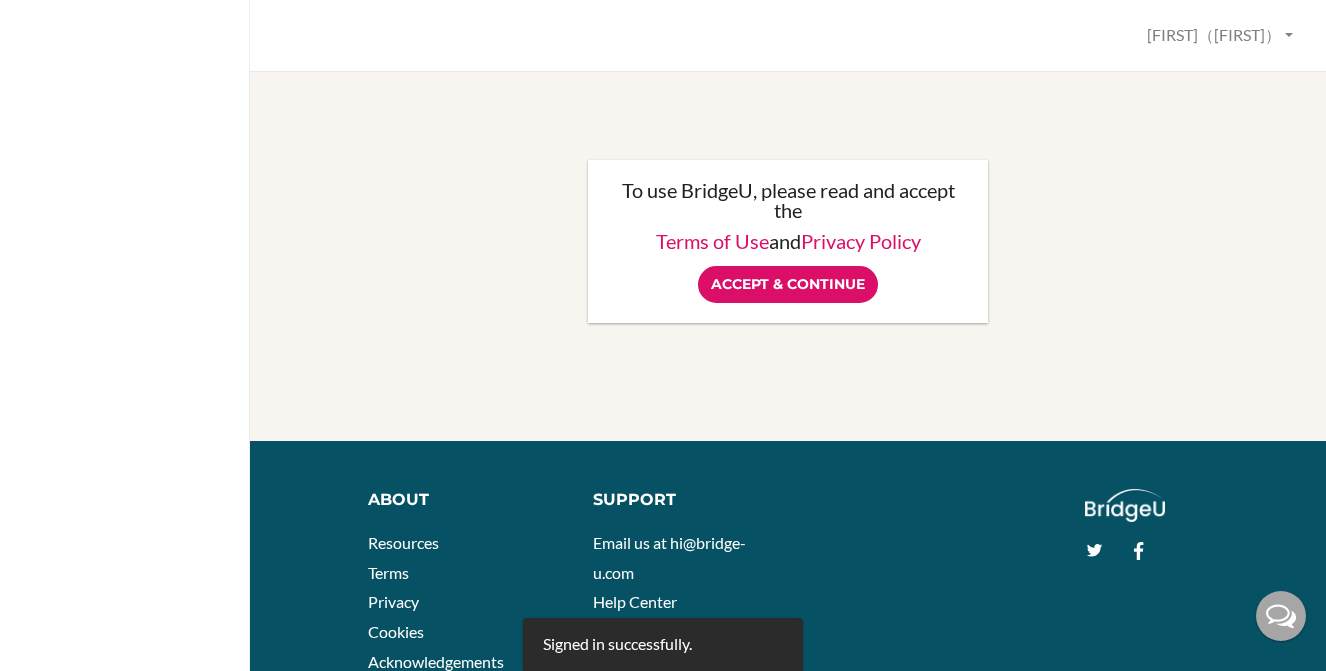 scroll, scrollTop: 0, scrollLeft: 0, axis: both 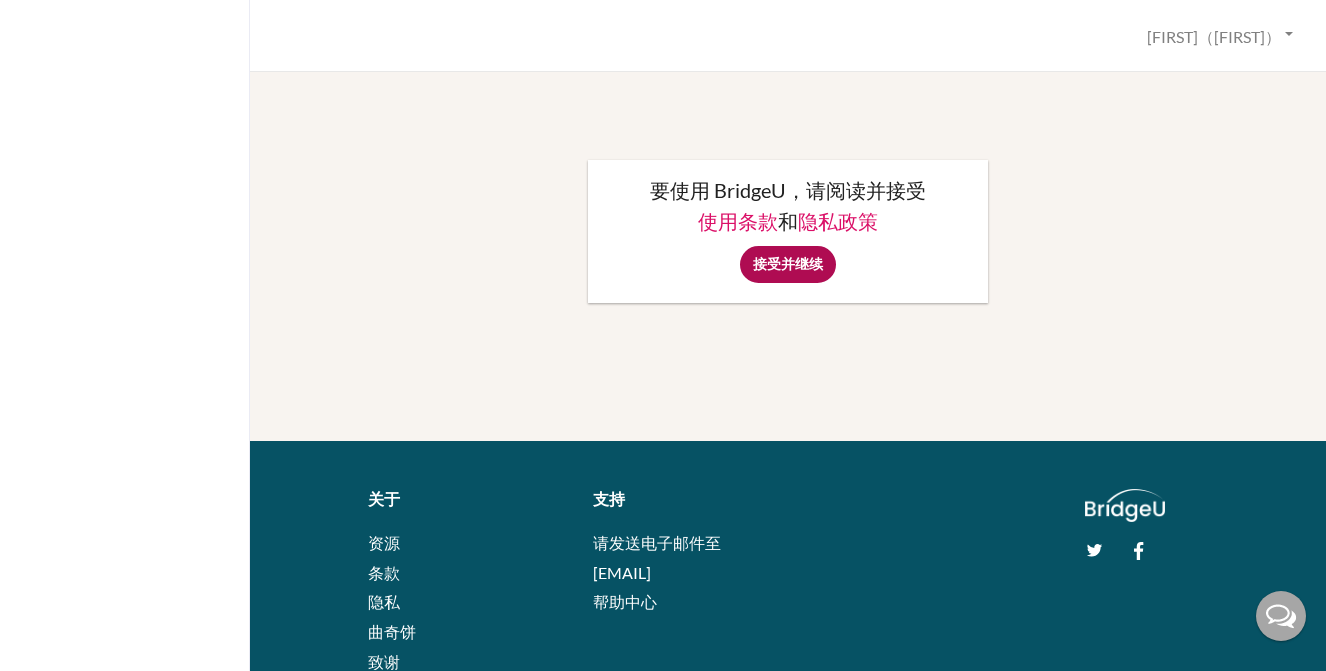 click on "接受并继续" at bounding box center (788, 264) 